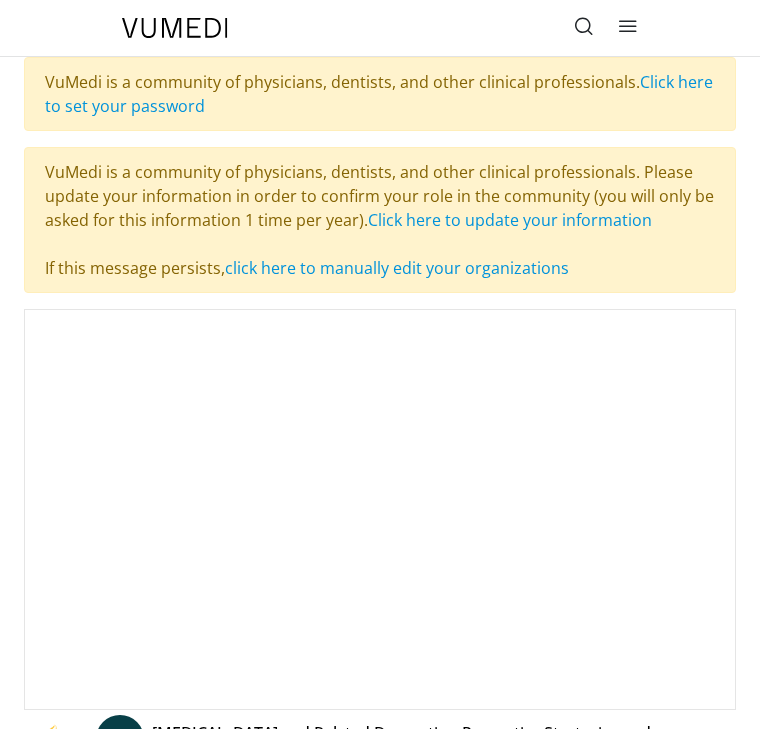 scroll, scrollTop: 0, scrollLeft: 0, axis: both 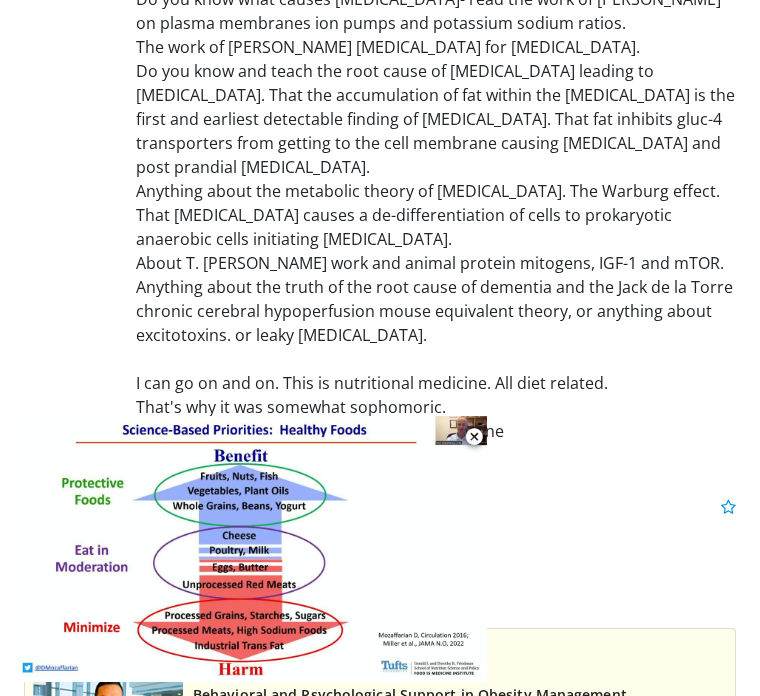 click on "1
Thumbs Up" at bounding box center [361, 465] 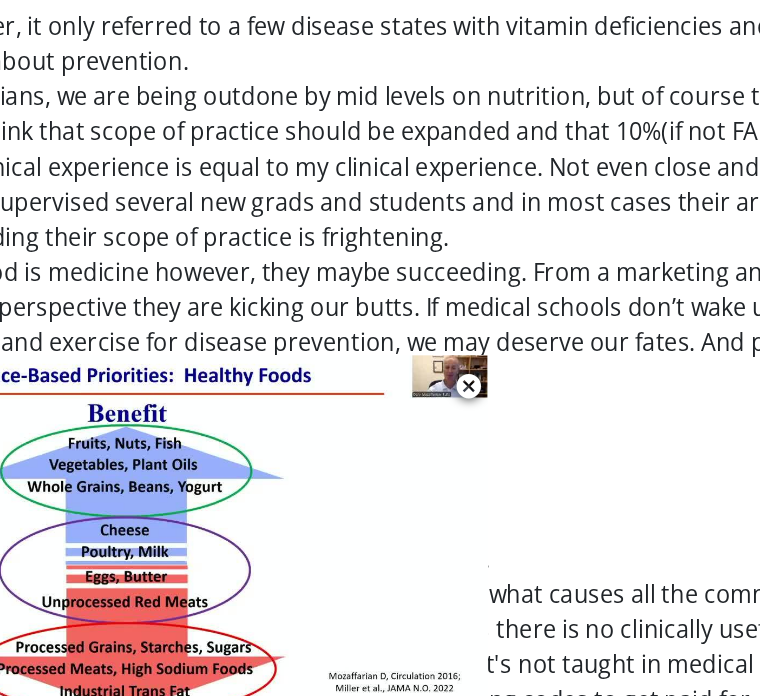 scroll, scrollTop: 872, scrollLeft: 0, axis: vertical 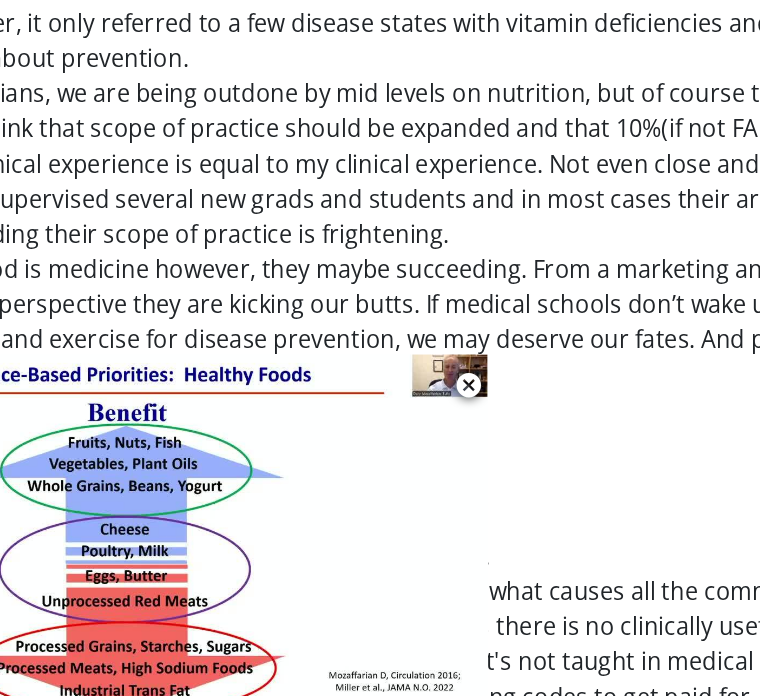 click at bounding box center [474, 437] 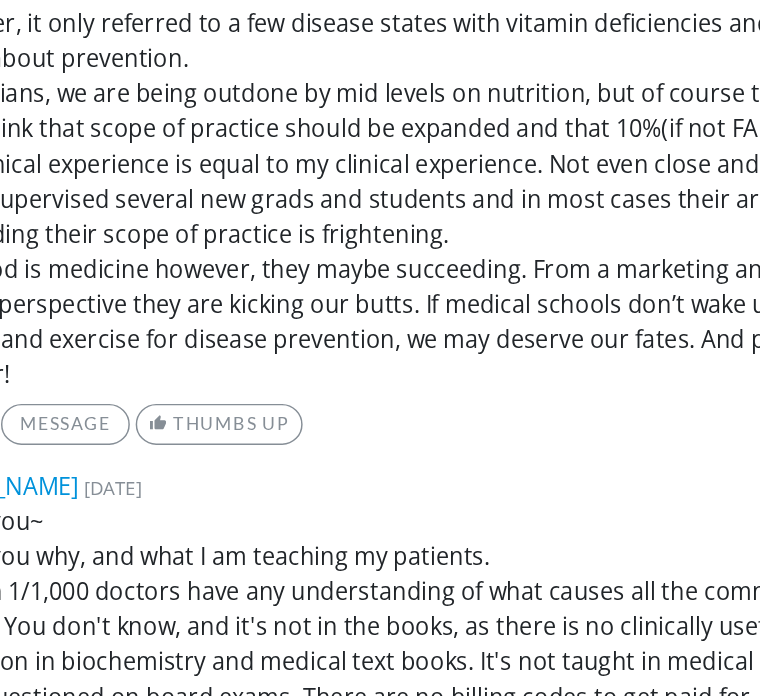 click on "Thumbs Up" at bounding box center [303, 464] 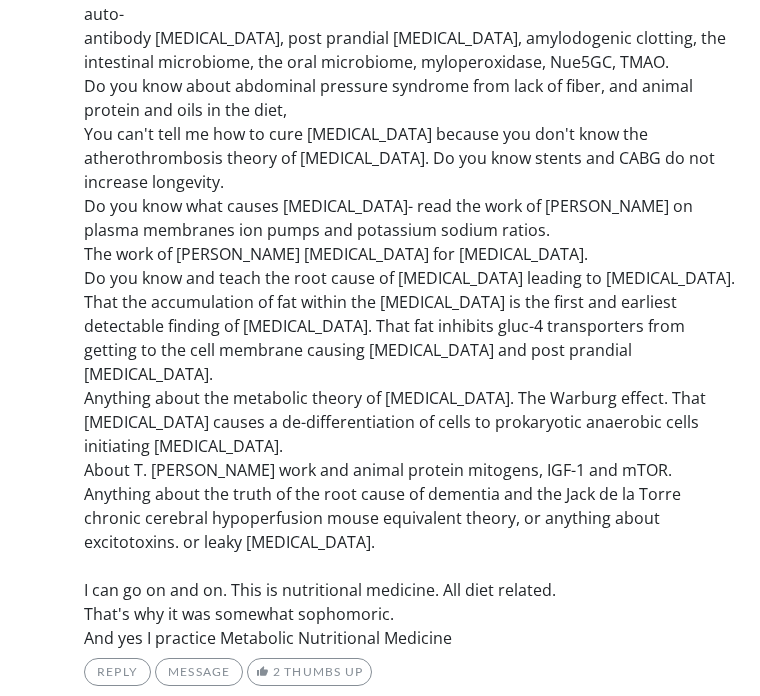 scroll, scrollTop: 1922, scrollLeft: 0, axis: vertical 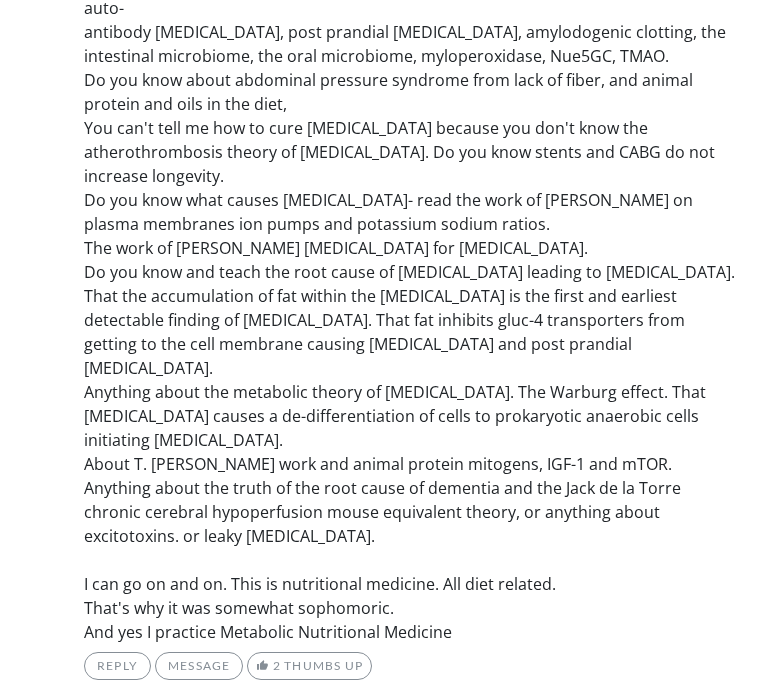click on "I will tell you~  I will tell you why, and what I am teaching my patients. Less than 1/1,000 doctors have any understanding of what causes all the common diseases. You don't  know, and it's not in the books, as there is no clinically useful information in biochemistry and medical text books. It's not taught in medical schools, it's not questioned on board exams, There are no billing codes to get paid for nutritional medicine. Nutritional medicine is not "in its infancy." The diet of humans is what its always been since the stone-age, the diet consistent with the natural history of our species, as all animals.  The most important thing to know about health and disease causation is Nutrition, toxicology and epidemiology. This is what you need to know to cure-not manage with drugs-most all chronic disease. There is nothing in the textbooks relevant to cure. Nothing about F-, mitochondrial inhibitors, [MEDICAL_DATA], [MEDICAL_DATA], lipid peroxidation, toxic aldehyles , hydroxynonenal." at bounding box center (410, 56) 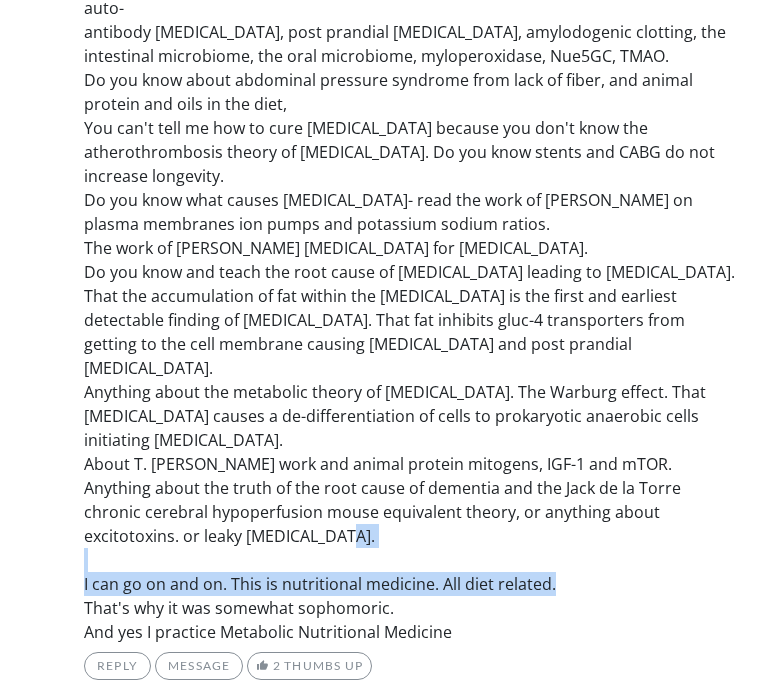 click on "I will tell you~  I will tell you why, and what I am teaching my patients. Less than 1/1,000 doctors have any understanding of what causes all the common diseases. You don't  know, and it's not in the books, as there is no clinically useful information in biochemistry and medical text books. It's not taught in medical schools, it's not questioned on board exams, There are no billing codes to get paid for nutritional medicine. Nutritional medicine is not "in its infancy." The diet of humans is what its always been since the stone-age, the diet consistent with the natural history of our species, as all animals.  The most important thing to know about health and disease causation is Nutrition, toxicology and epidemiology. This is what you need to know to cure-not manage with drugs-most all chronic disease. There is nothing in the textbooks relevant to cure. Nothing about F-, mitochondrial inhibitors, [MEDICAL_DATA], [MEDICAL_DATA], lipid peroxidation, toxic aldehyles , hydroxynonenal." at bounding box center (410, 56) 